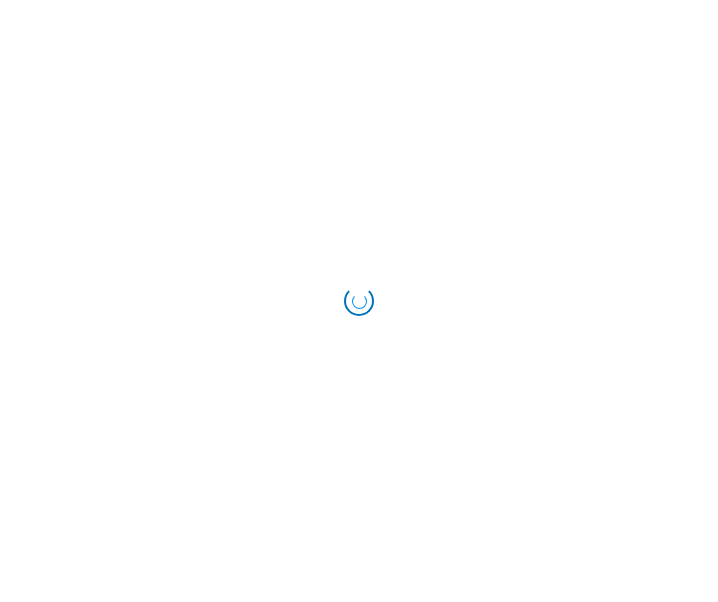 scroll, scrollTop: 0, scrollLeft: 0, axis: both 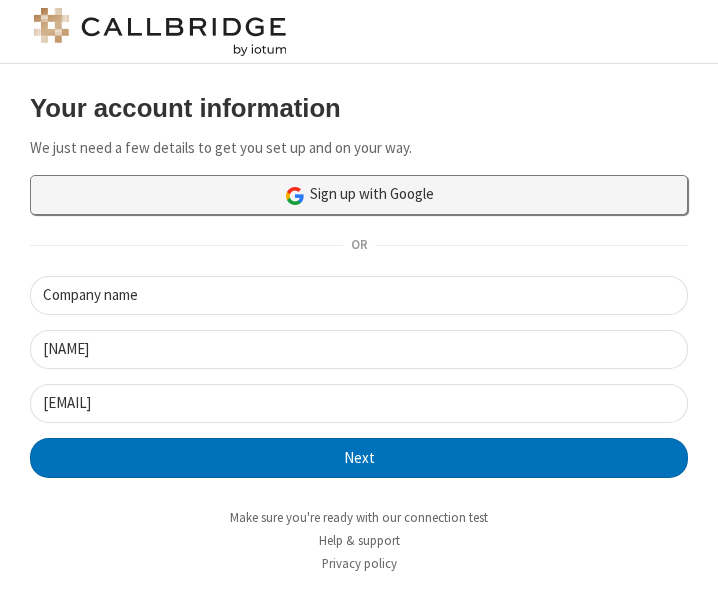 click on "Sign up with Google" at bounding box center [359, 195] 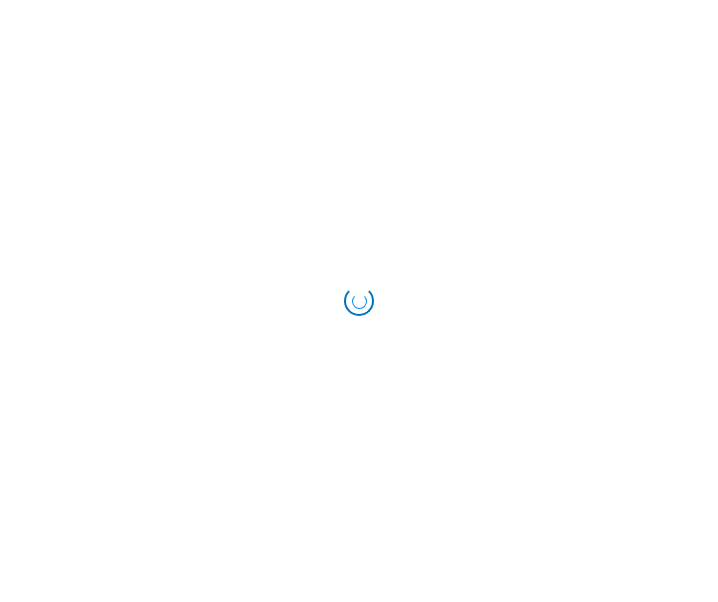 scroll, scrollTop: 0, scrollLeft: 0, axis: both 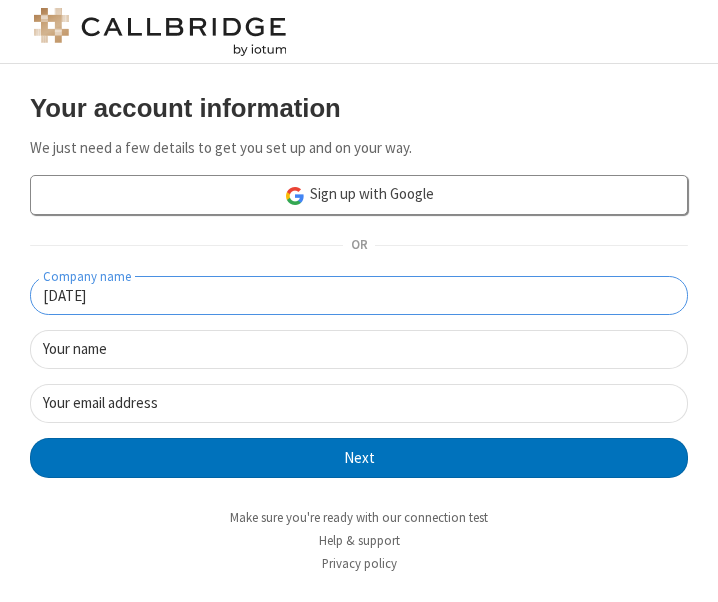 click on "[DATE]" at bounding box center [359, 295] 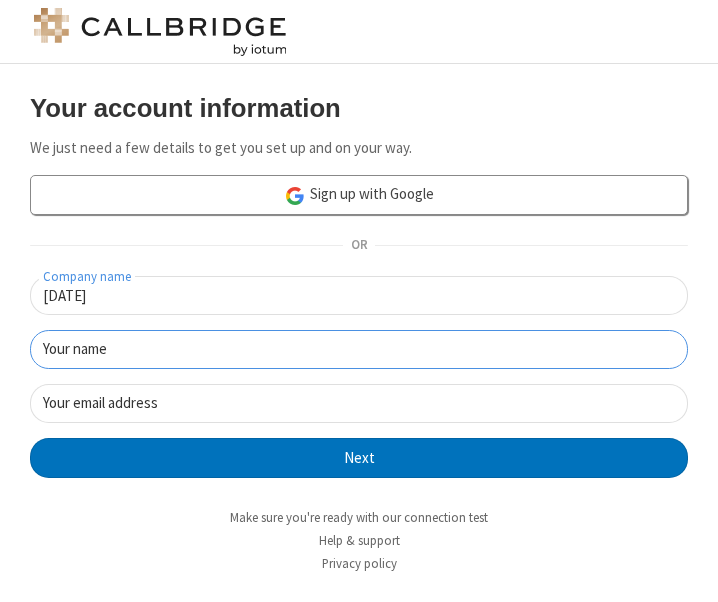 click on "Your name" at bounding box center (359, 349) 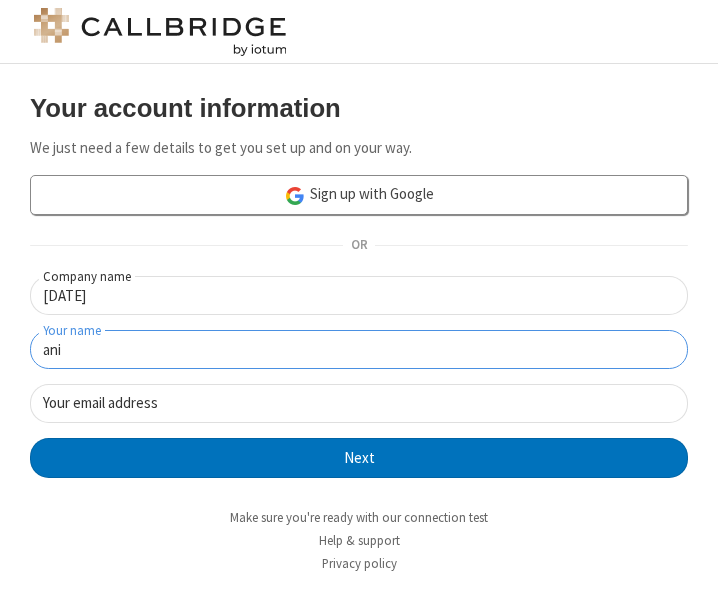 type on "ani" 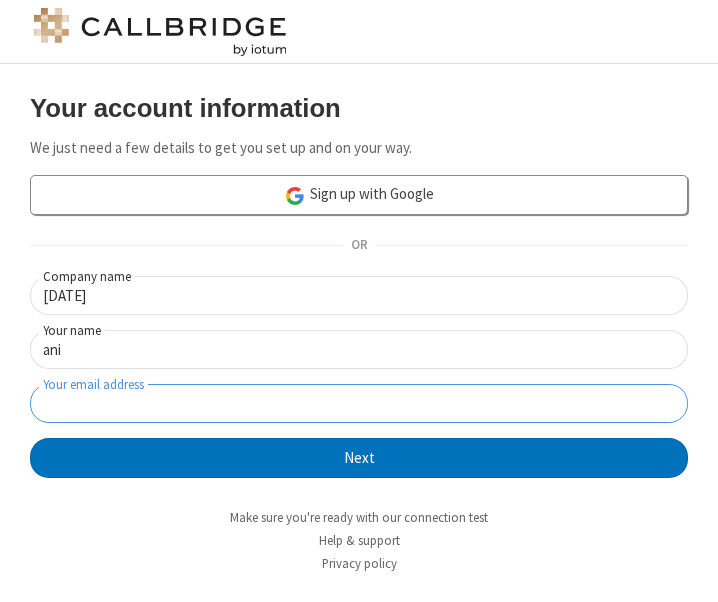 click on "Your email address" at bounding box center [359, 403] 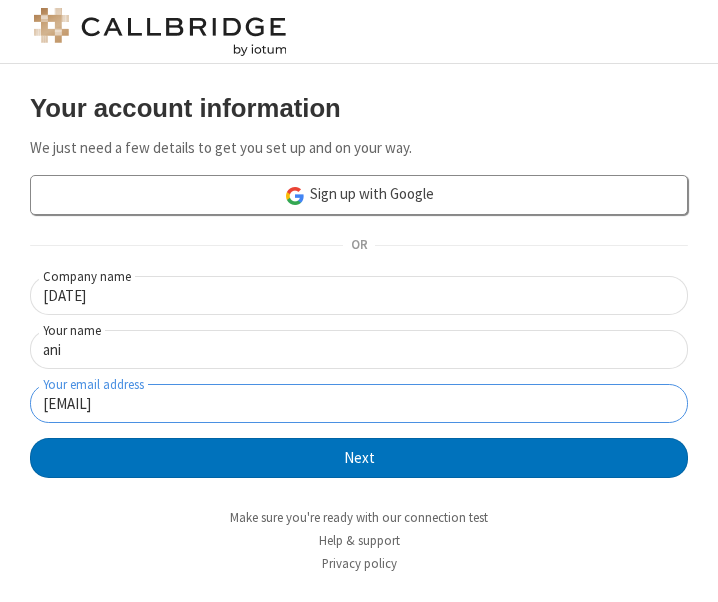 type on "[EMAIL]" 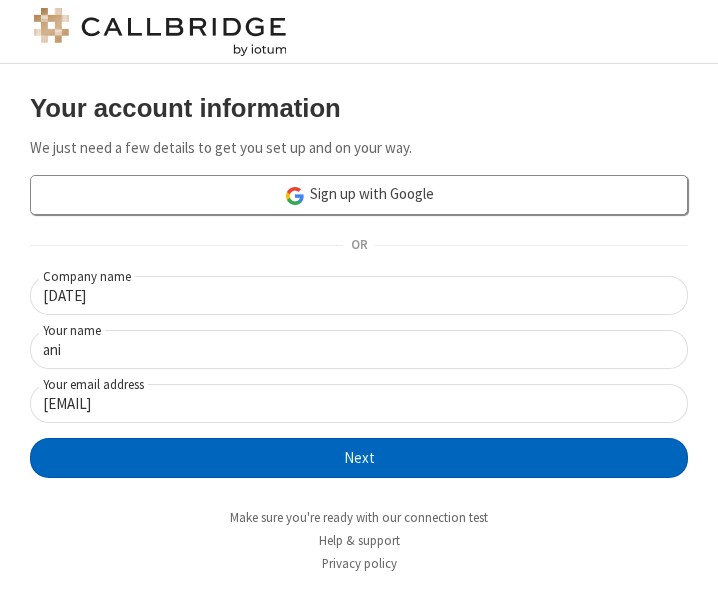 click on "Next" 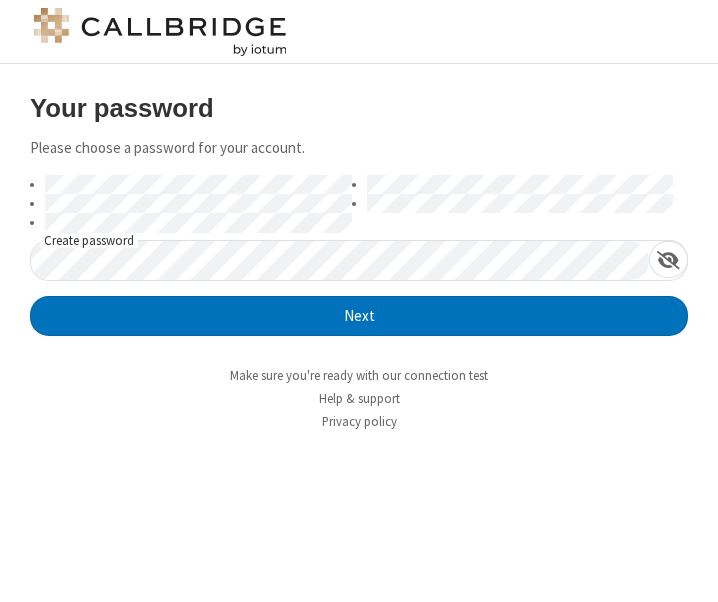 click on "Make sure you're ready with our connection test" at bounding box center (359, 375) 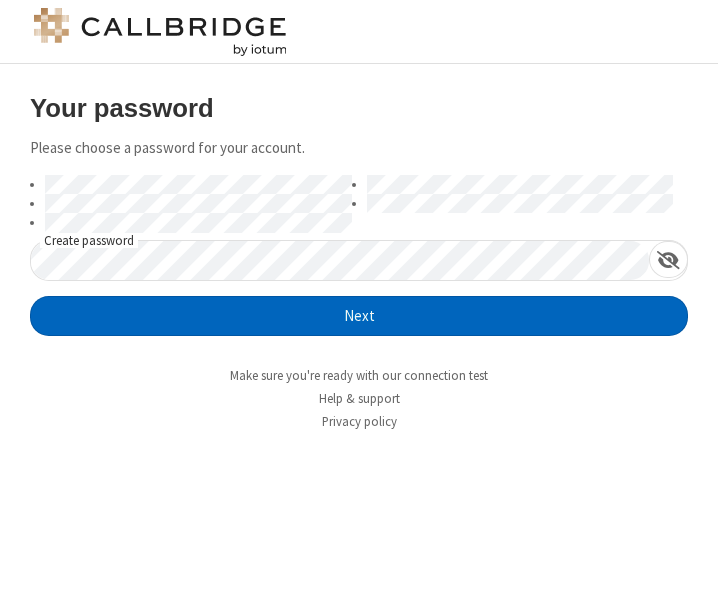 click on "Next" 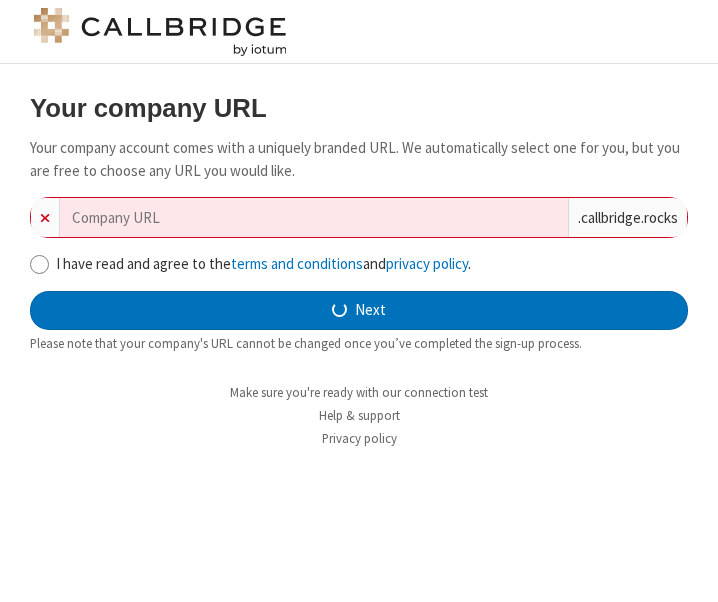 type on "[DATE]" 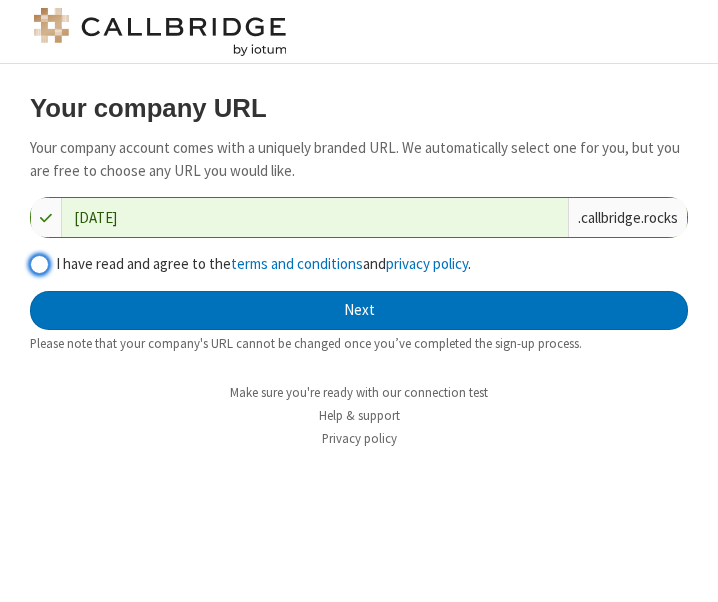 click on "I have read and agree to the  terms and conditions  and  privacy policy ." at bounding box center (39, 264) 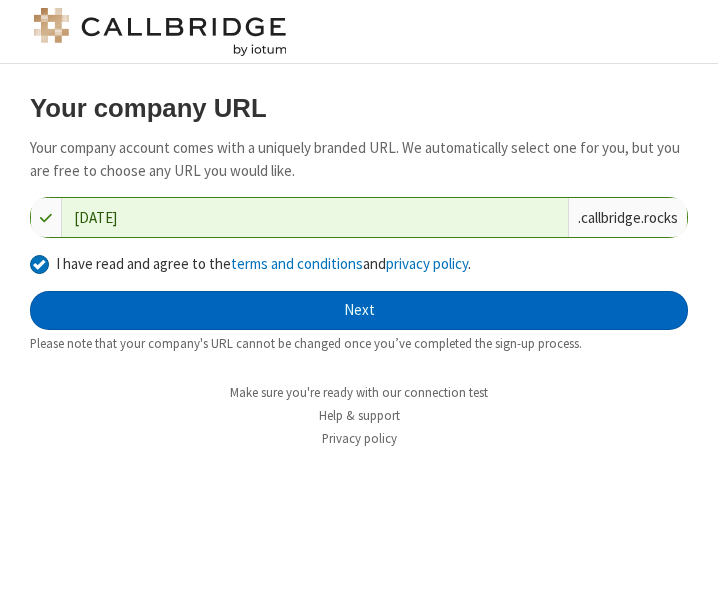 click on "Next" at bounding box center (359, 311) 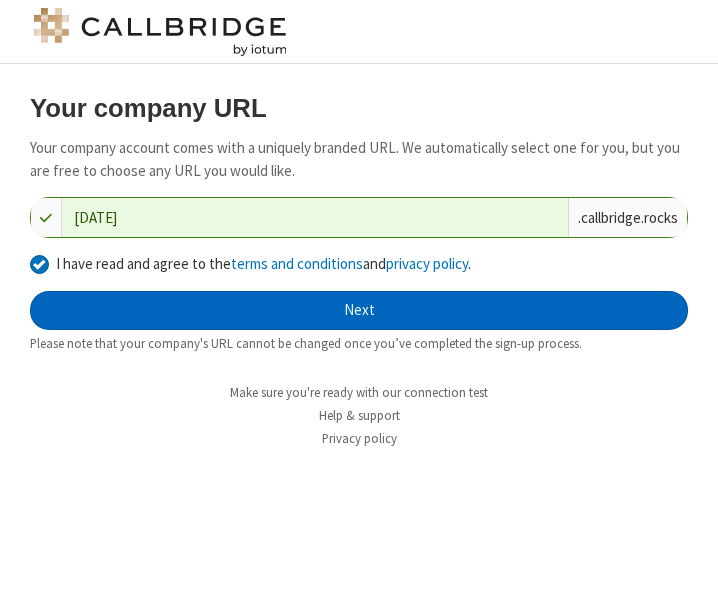 click on "Next" at bounding box center [359, 311] 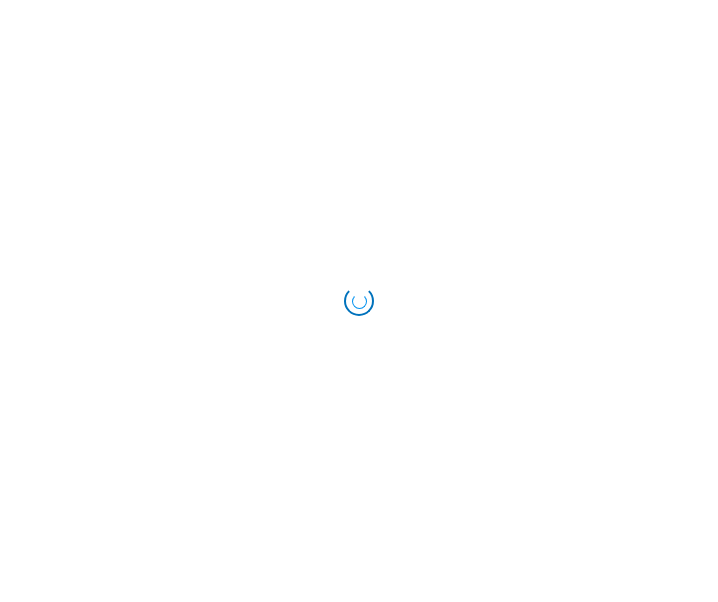 scroll, scrollTop: 0, scrollLeft: 0, axis: both 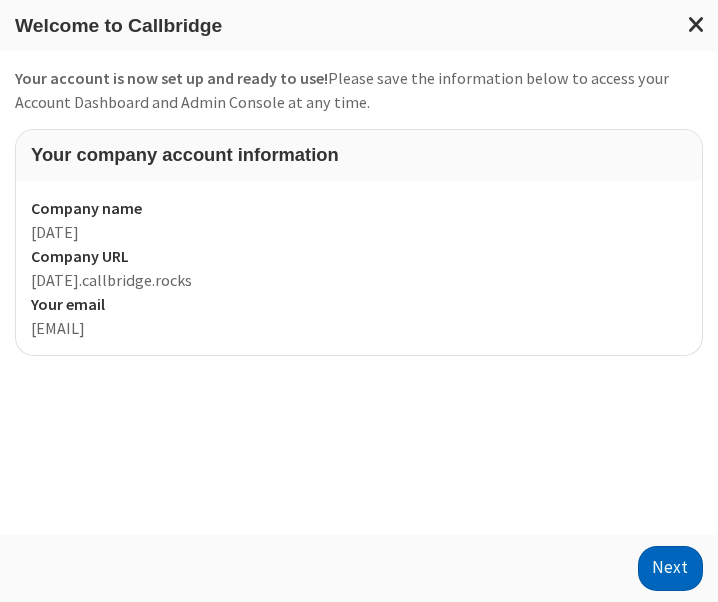 click on "Next" at bounding box center (670, 568) 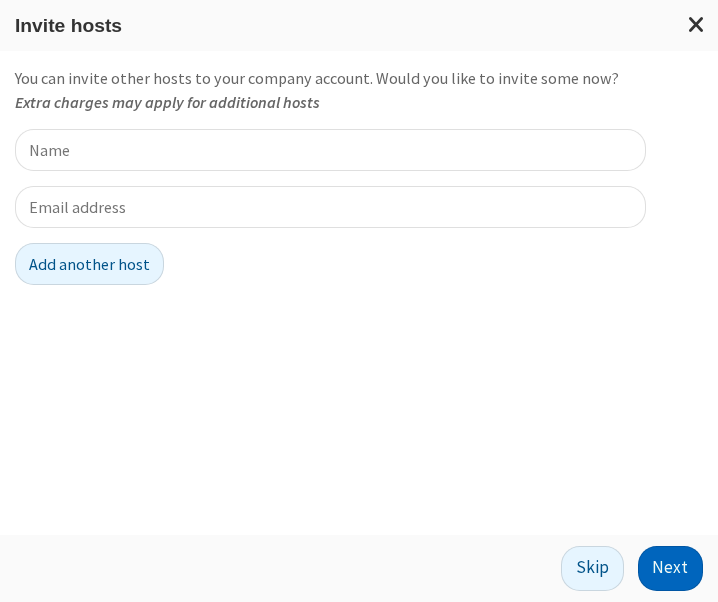 click on "Next" at bounding box center (670, 568) 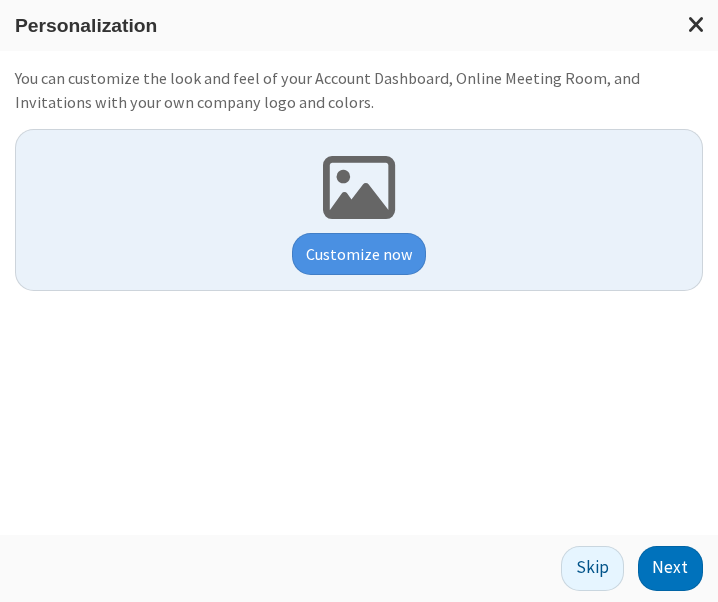 click on "Next" at bounding box center [670, 568] 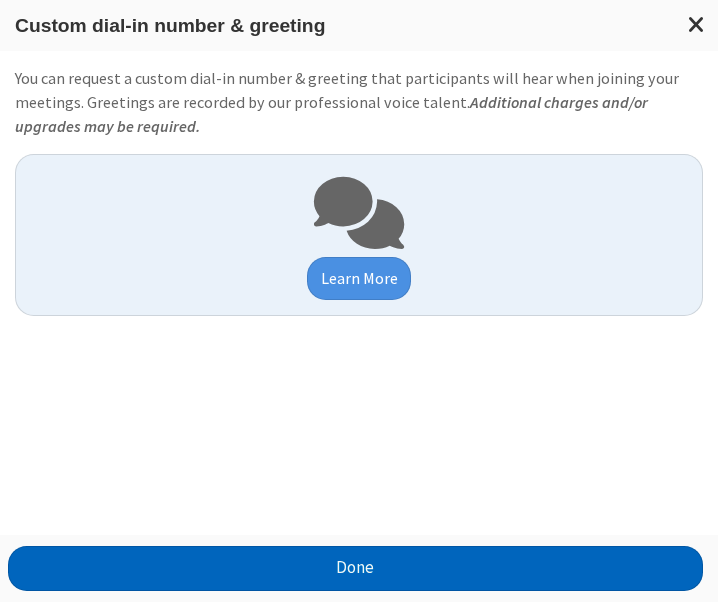 click on "Done" at bounding box center [356, 568] 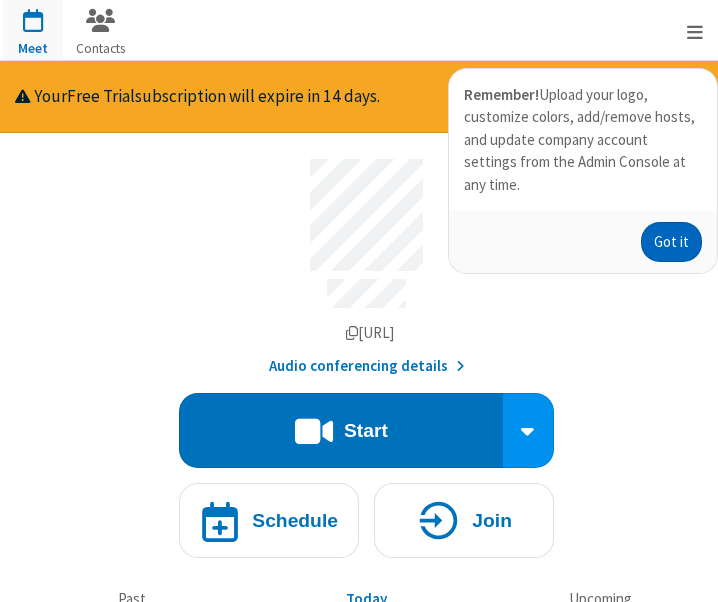 click on "Got it" at bounding box center [671, 242] 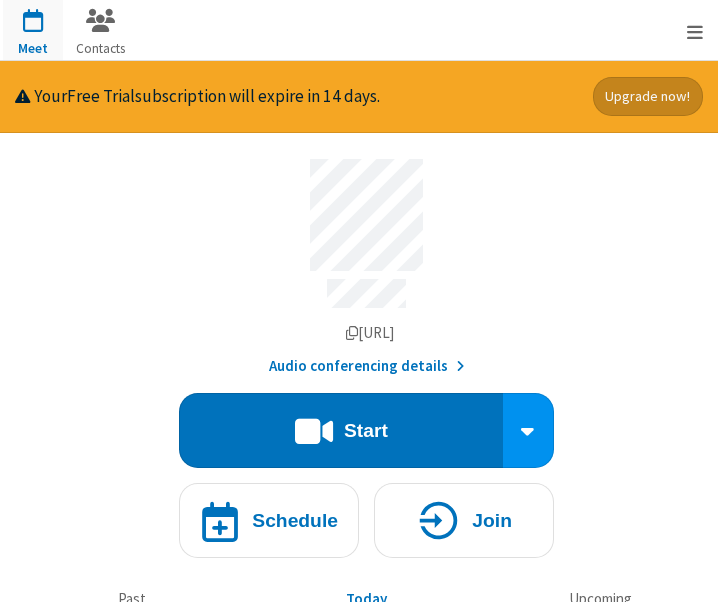 click on "Upgrade now!" at bounding box center (648, 96) 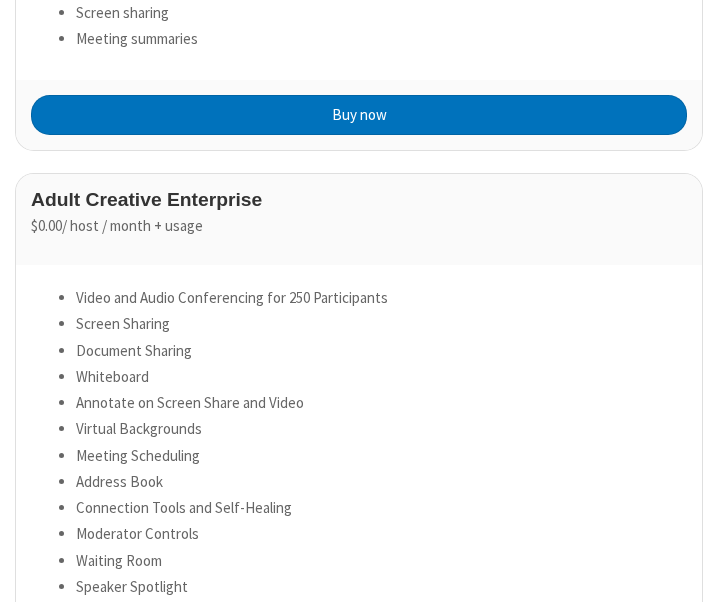 scroll, scrollTop: 492, scrollLeft: 0, axis: vertical 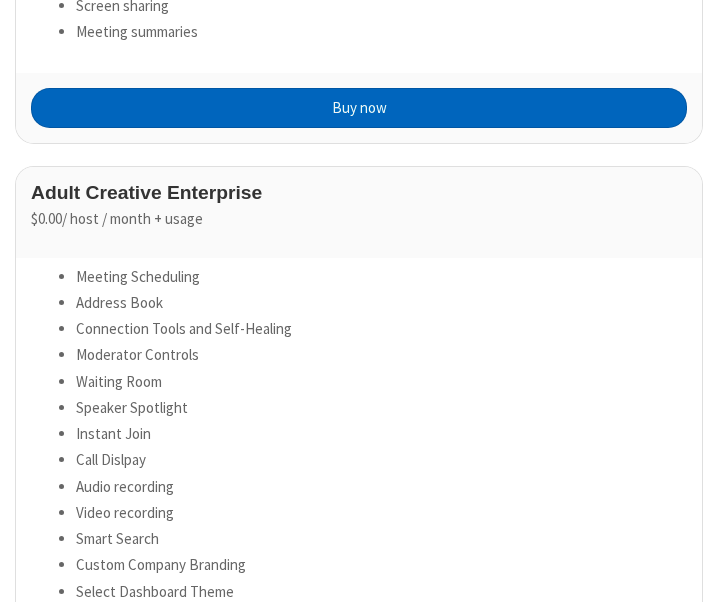 click on "Buy now" at bounding box center (359, 108) 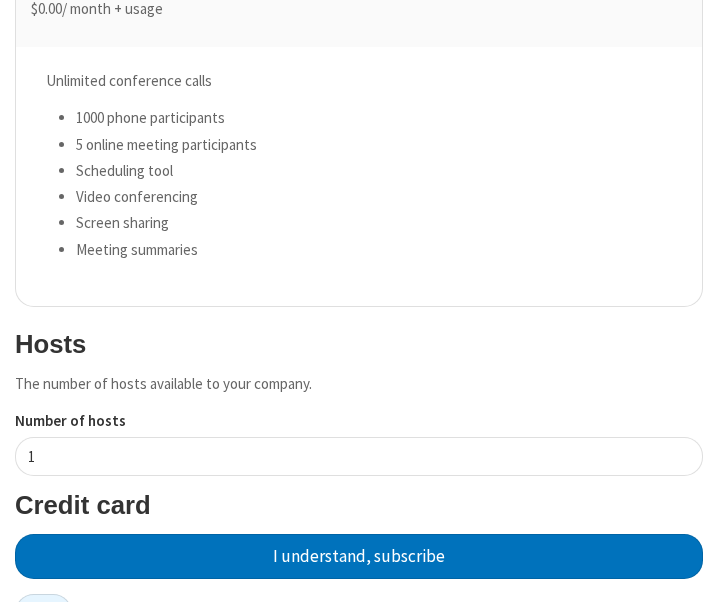 scroll, scrollTop: 492, scrollLeft: 0, axis: vertical 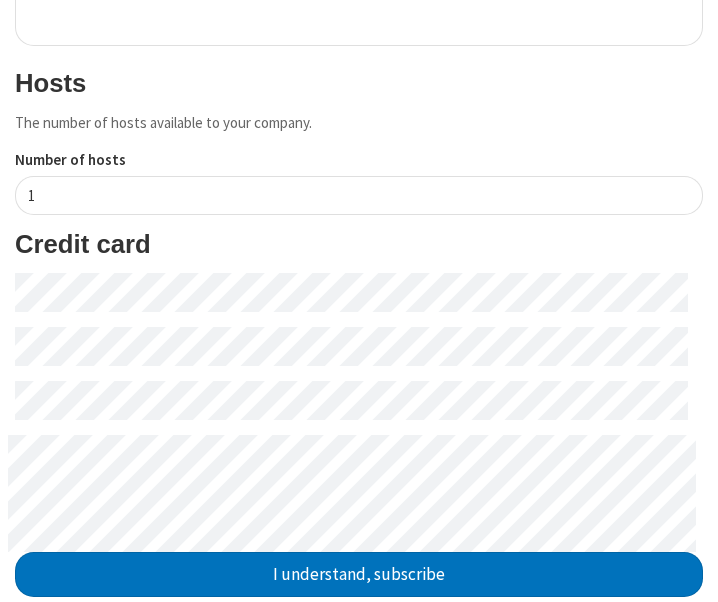 click on "Credit card I understand, subscribe" at bounding box center [359, 413] 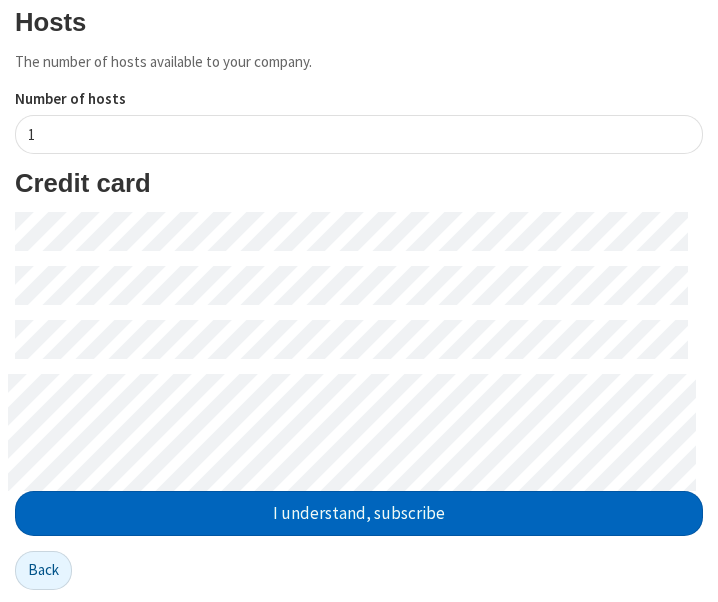 click on "I understand, subscribe" at bounding box center [359, 513] 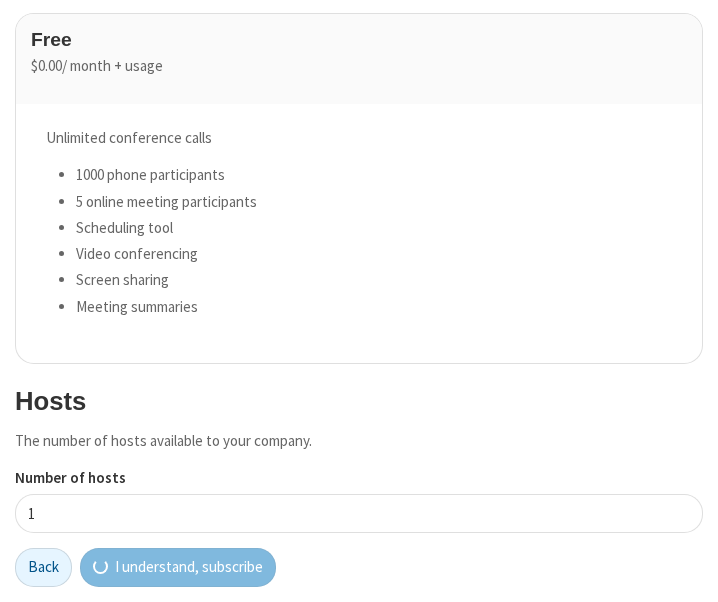 scroll, scrollTop: 171, scrollLeft: 0, axis: vertical 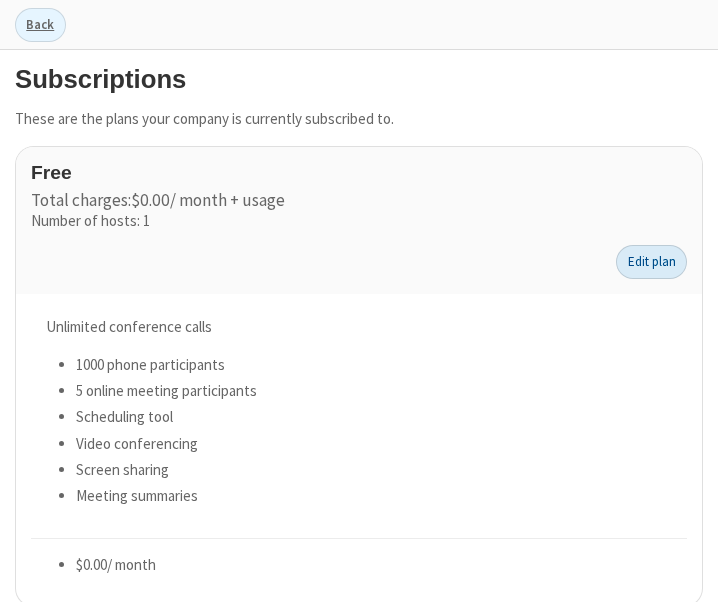 click on "Edit plan" at bounding box center [651, 262] 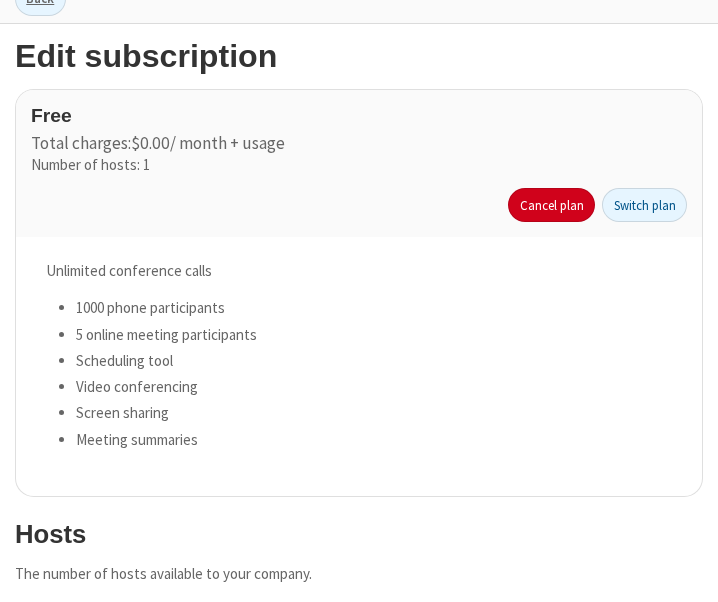 scroll, scrollTop: 156, scrollLeft: 0, axis: vertical 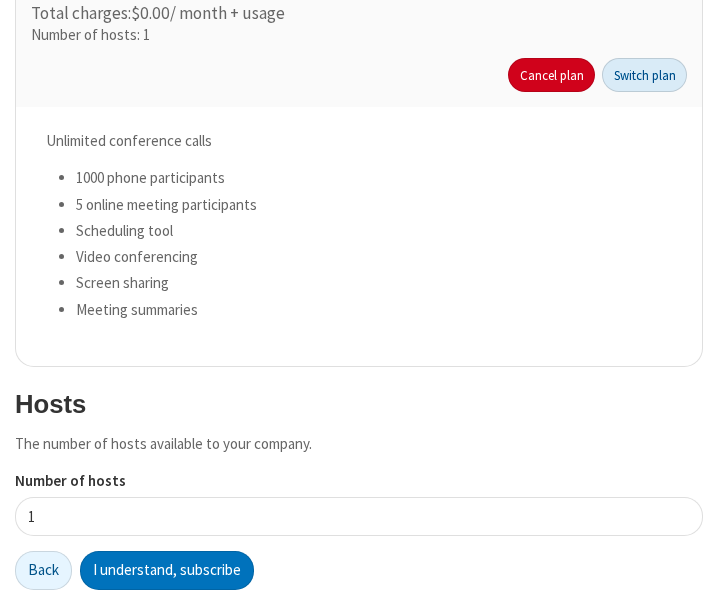 click on "Switch plan" at bounding box center [644, 75] 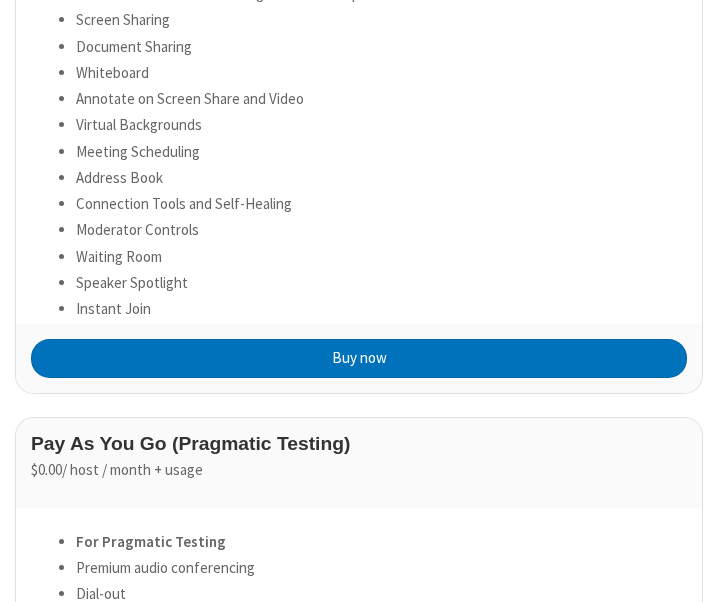 scroll, scrollTop: 789, scrollLeft: 0, axis: vertical 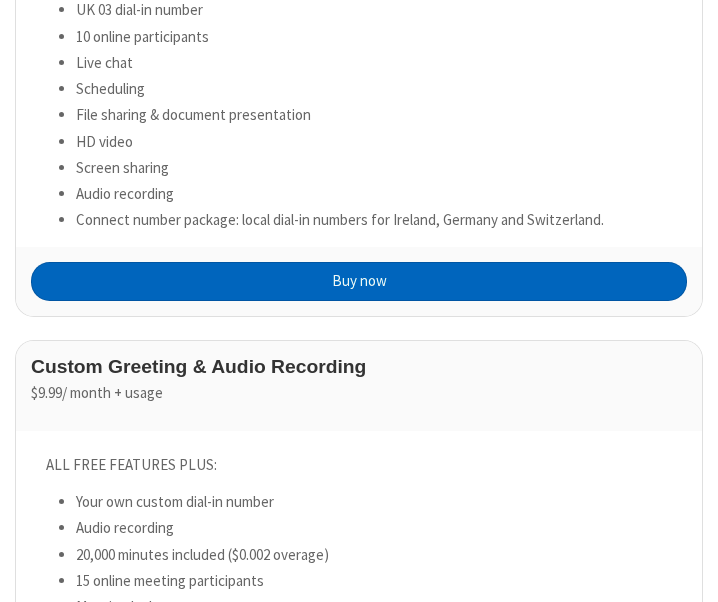 click on "Buy now" at bounding box center (359, -1242) 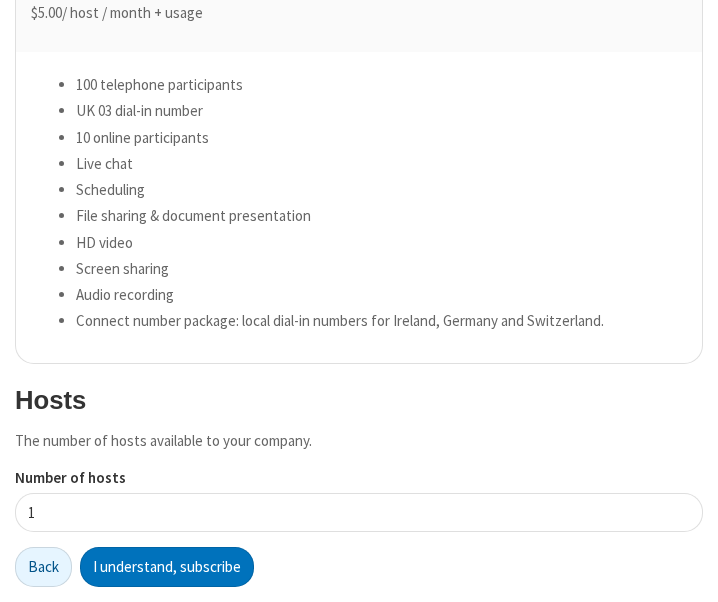 scroll, scrollTop: 152, scrollLeft: 0, axis: vertical 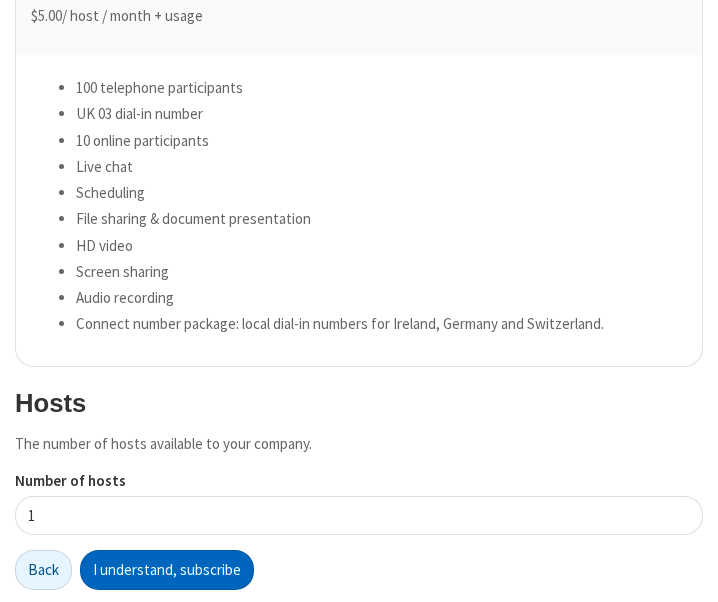 click on "I understand, subscribe" at bounding box center [167, 570] 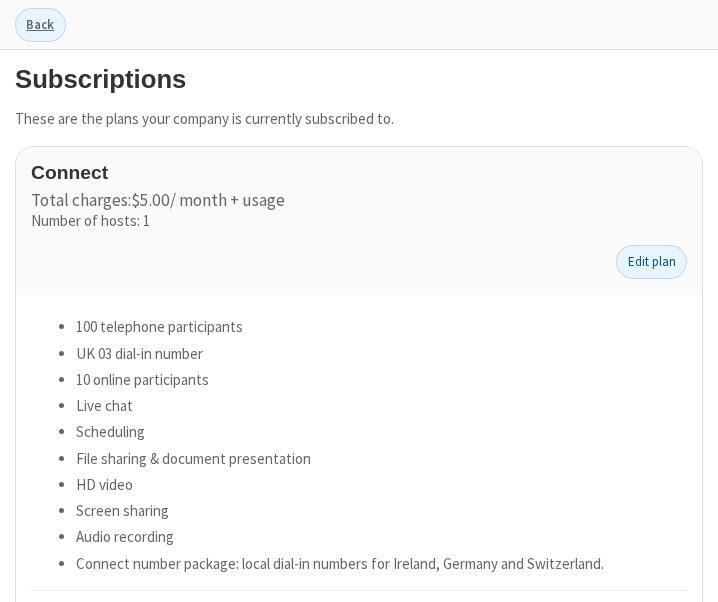 scroll, scrollTop: 0, scrollLeft: 0, axis: both 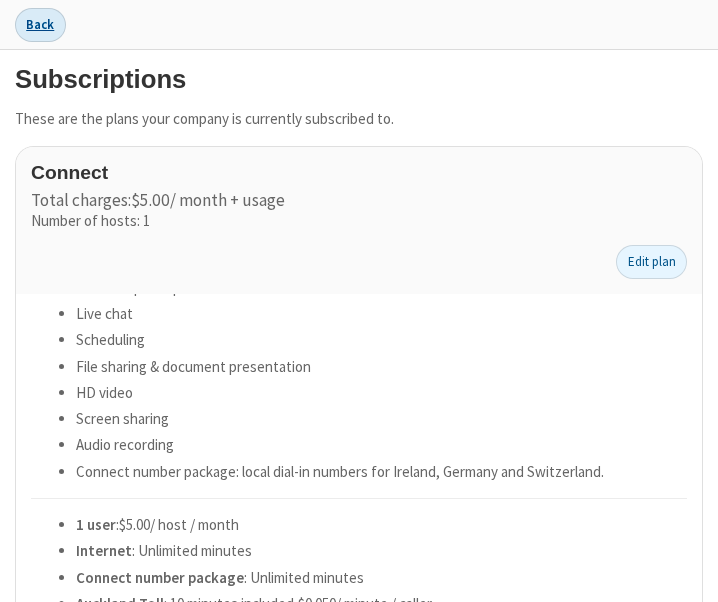 click on "Back" at bounding box center [40, 25] 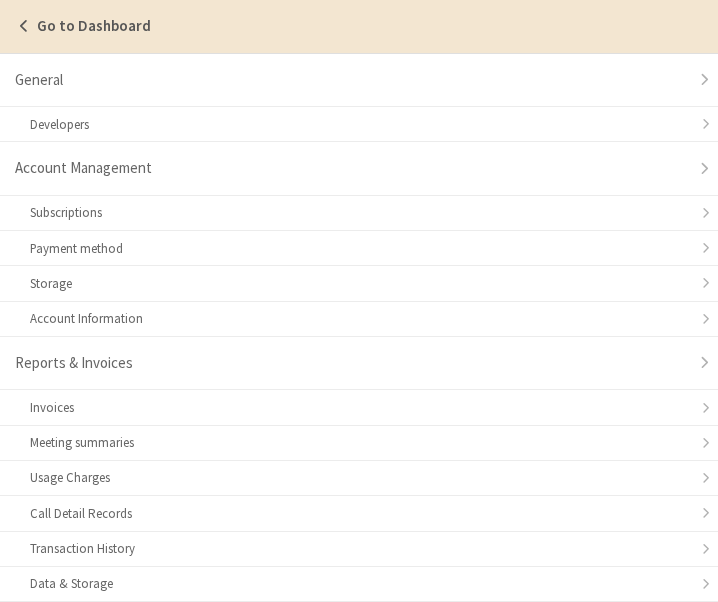 click on "Go to Dashboard" at bounding box center (359, 26) 